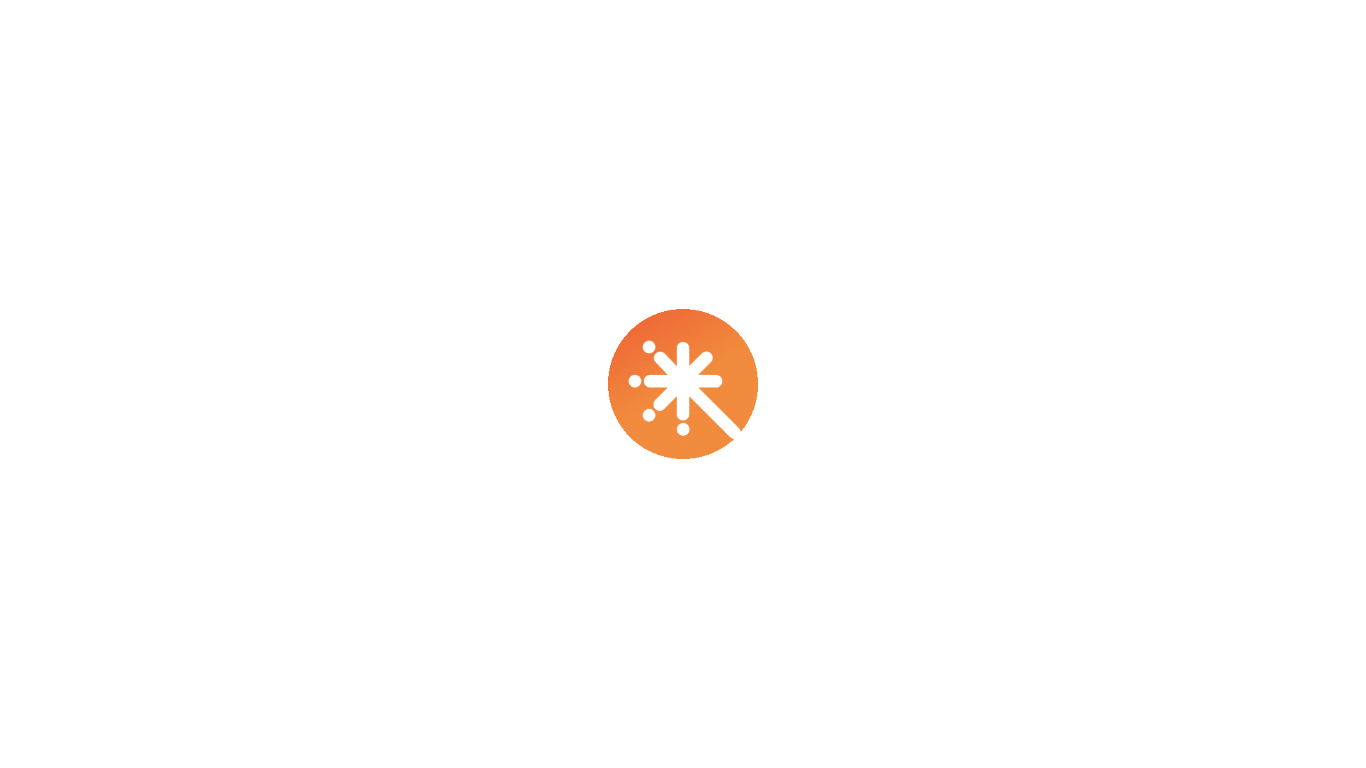 scroll, scrollTop: 0, scrollLeft: 0, axis: both 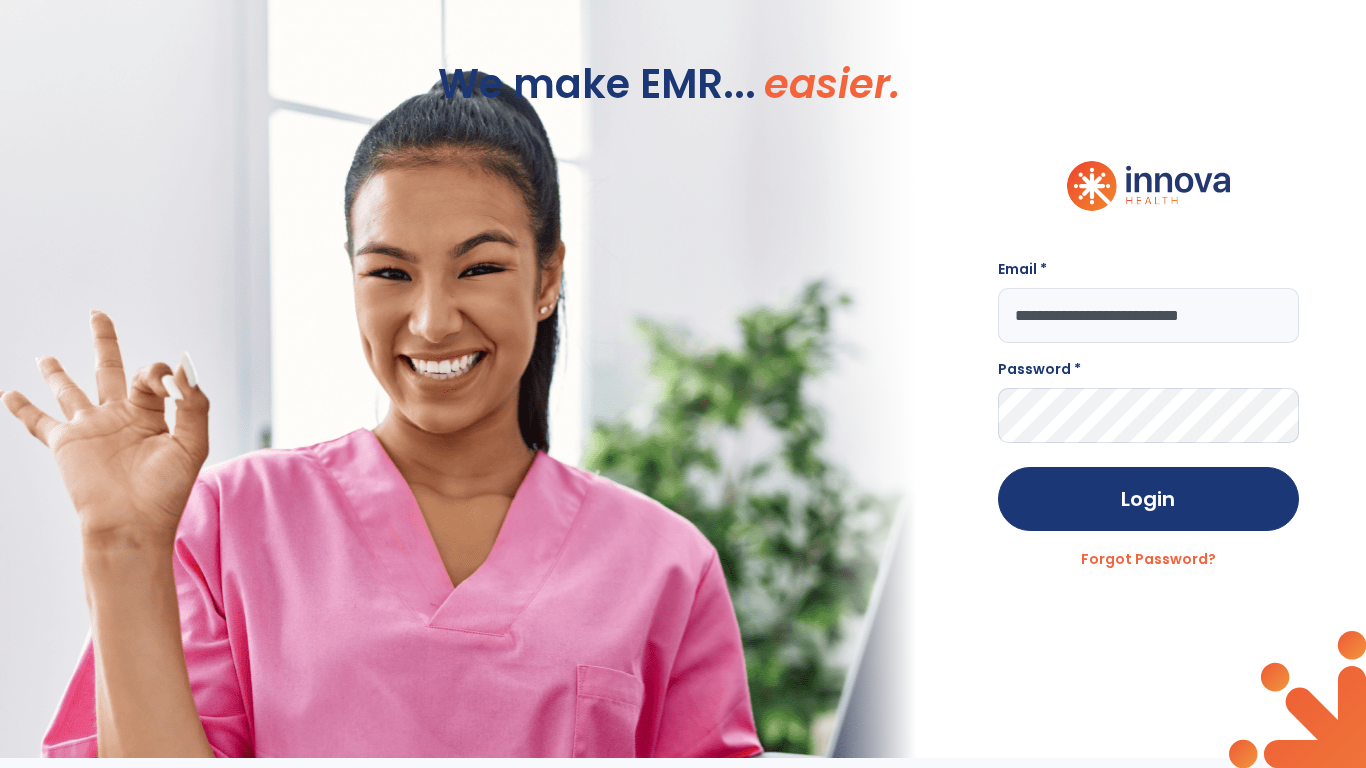 type on "**********" 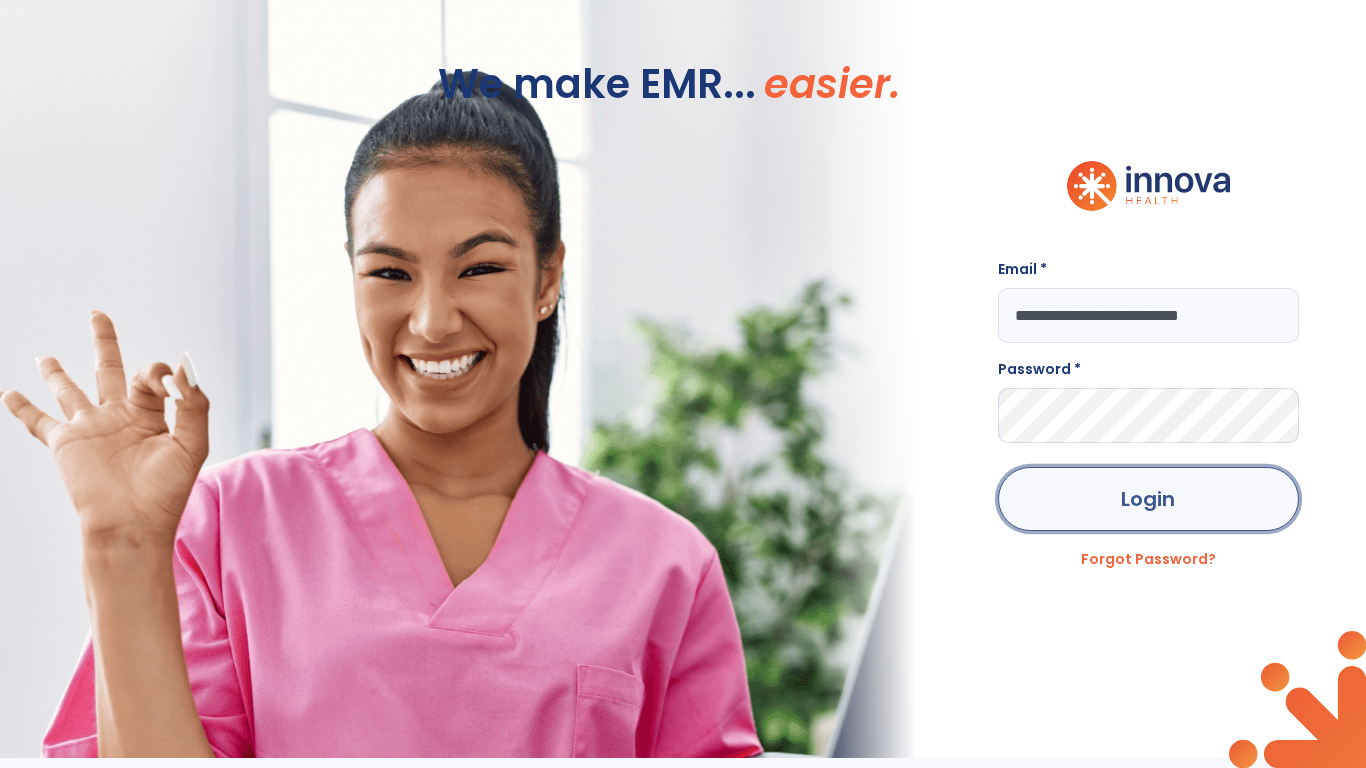 click on "Login" 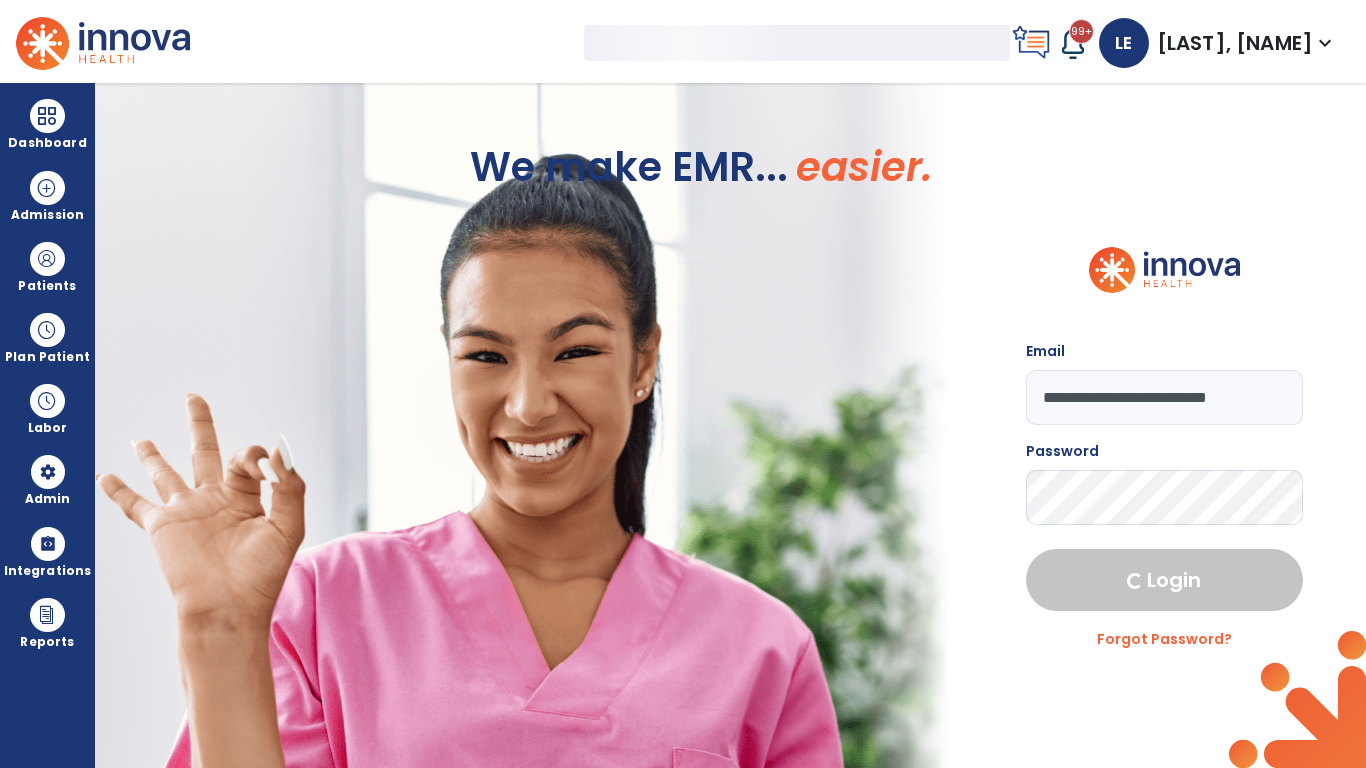 select on "***" 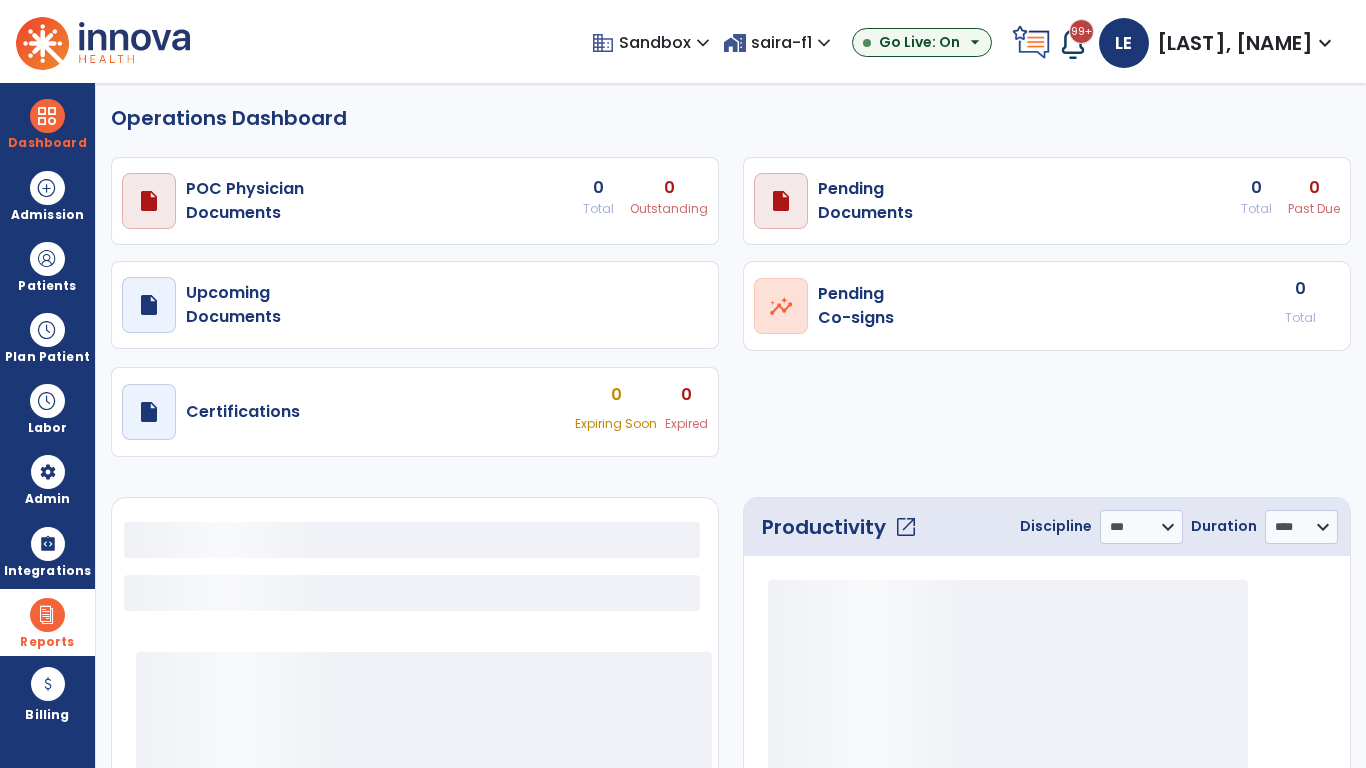 click at bounding box center (47, 615) 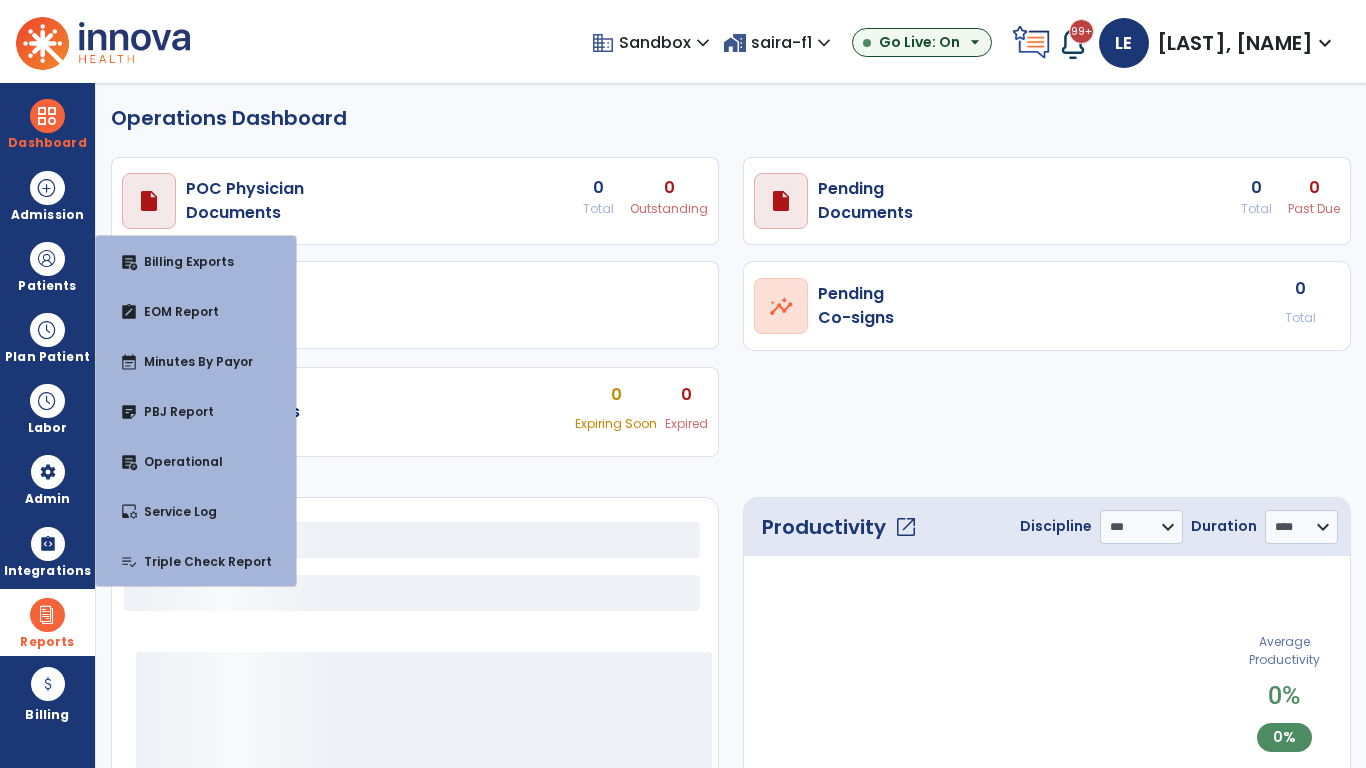 select on "***" 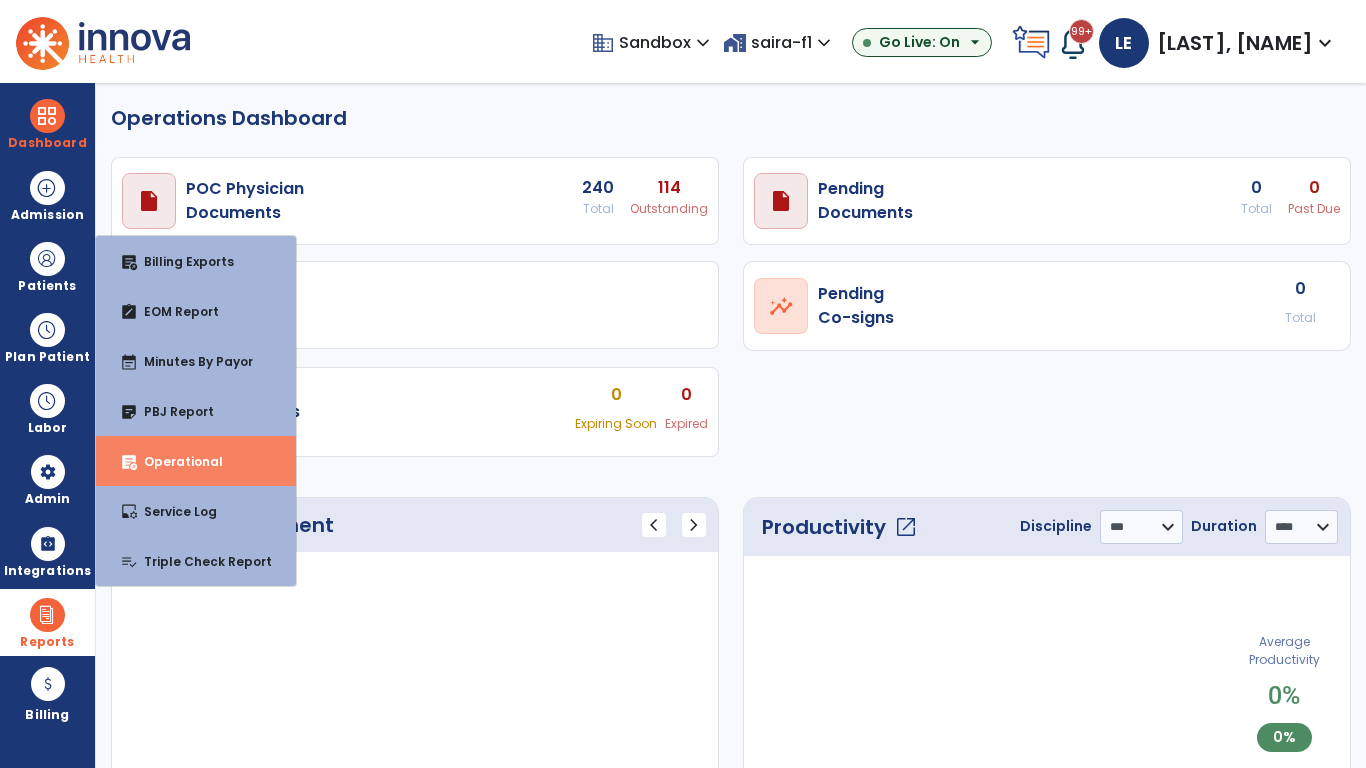 click on "Operational" at bounding box center [175, 461] 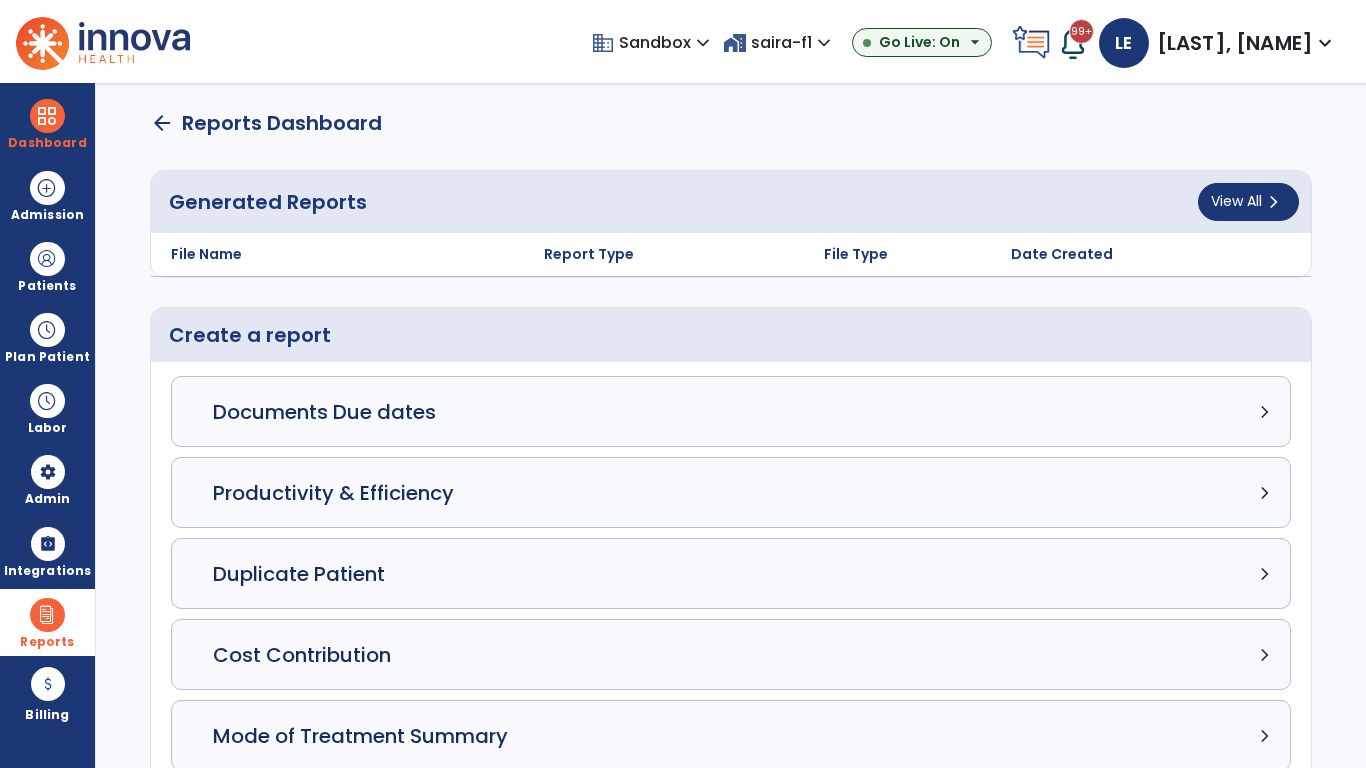 click on "Census Detail chevron_right" 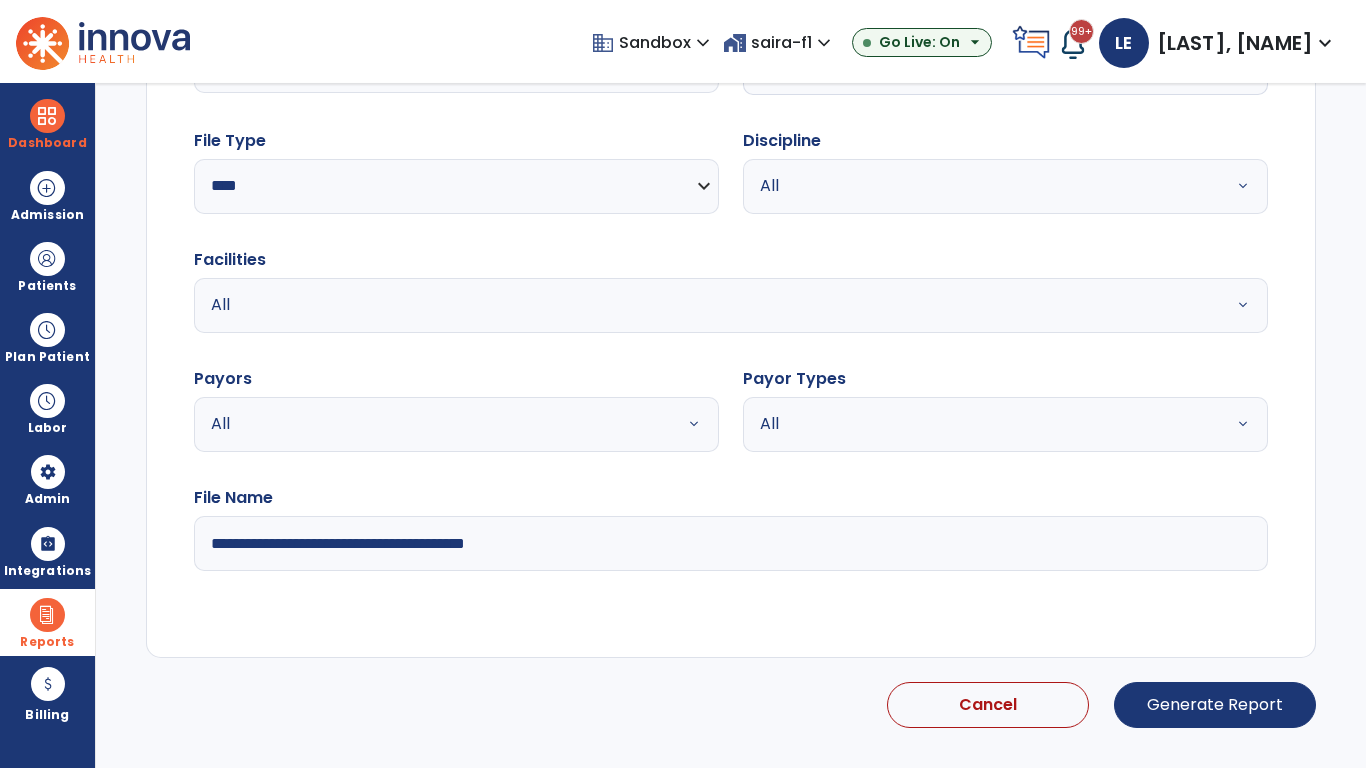 select on "*****" 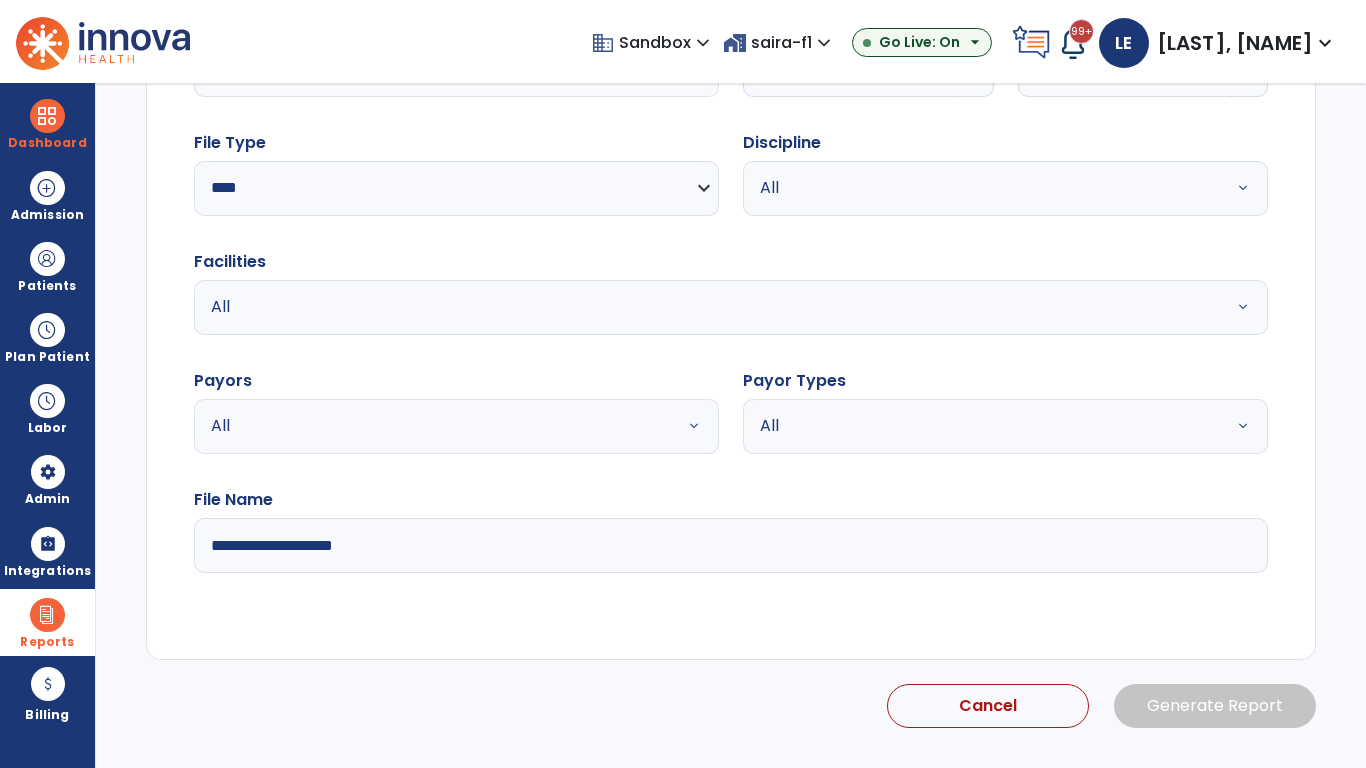 click 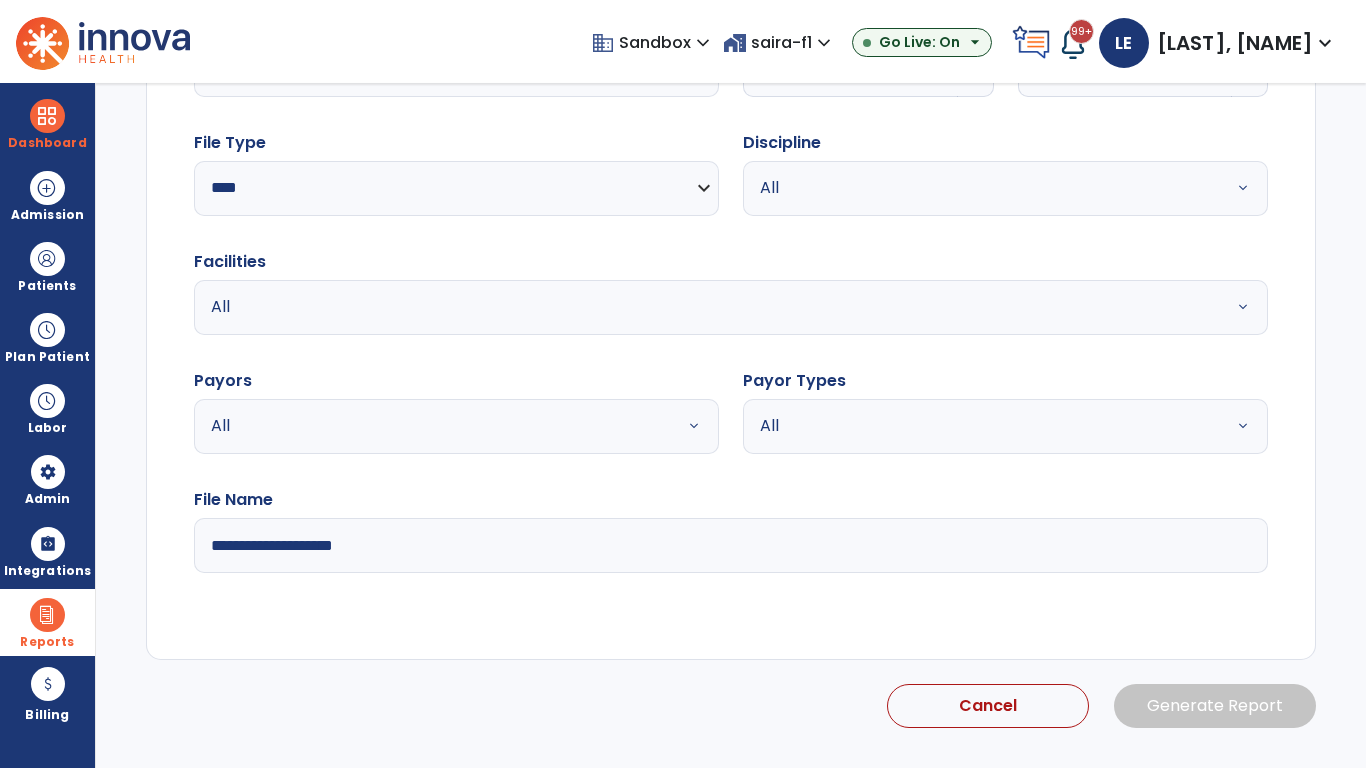 select on "*" 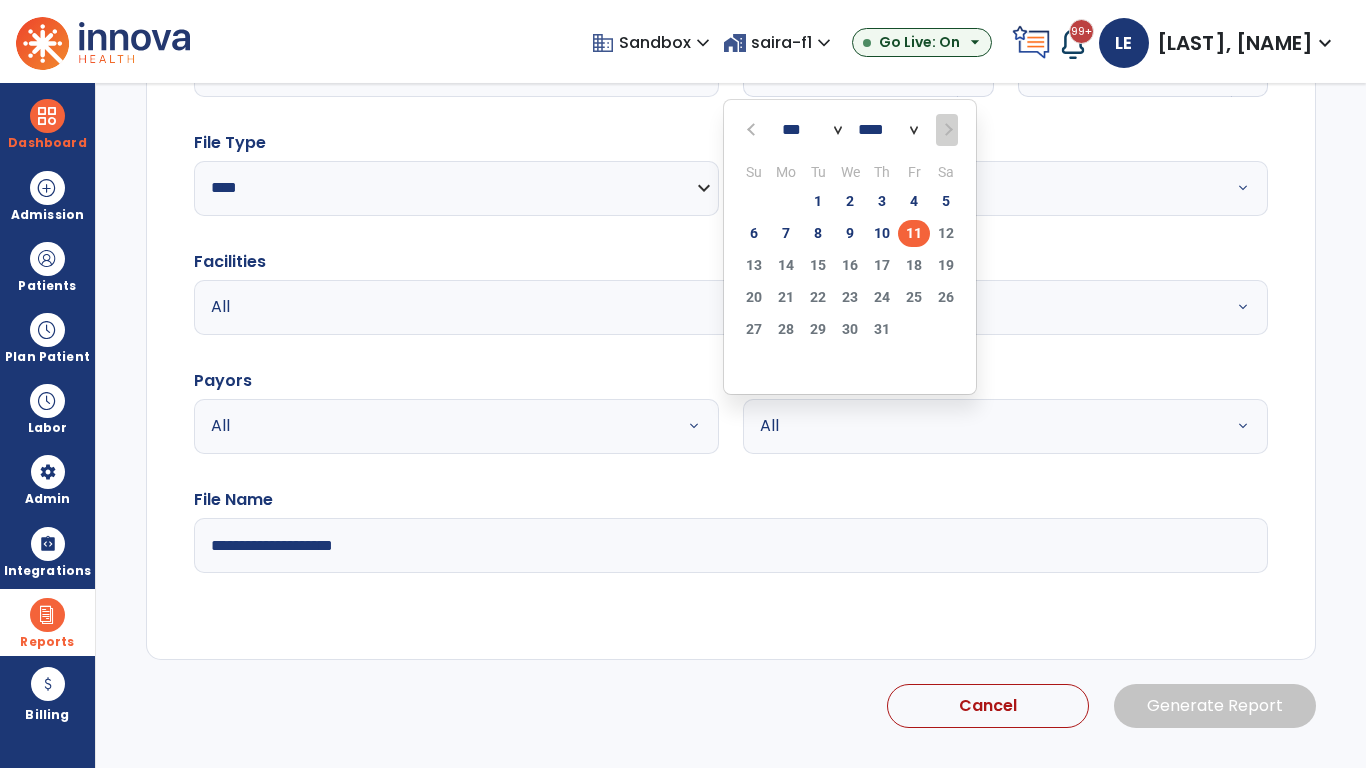 scroll, scrollTop: 192, scrollLeft: 0, axis: vertical 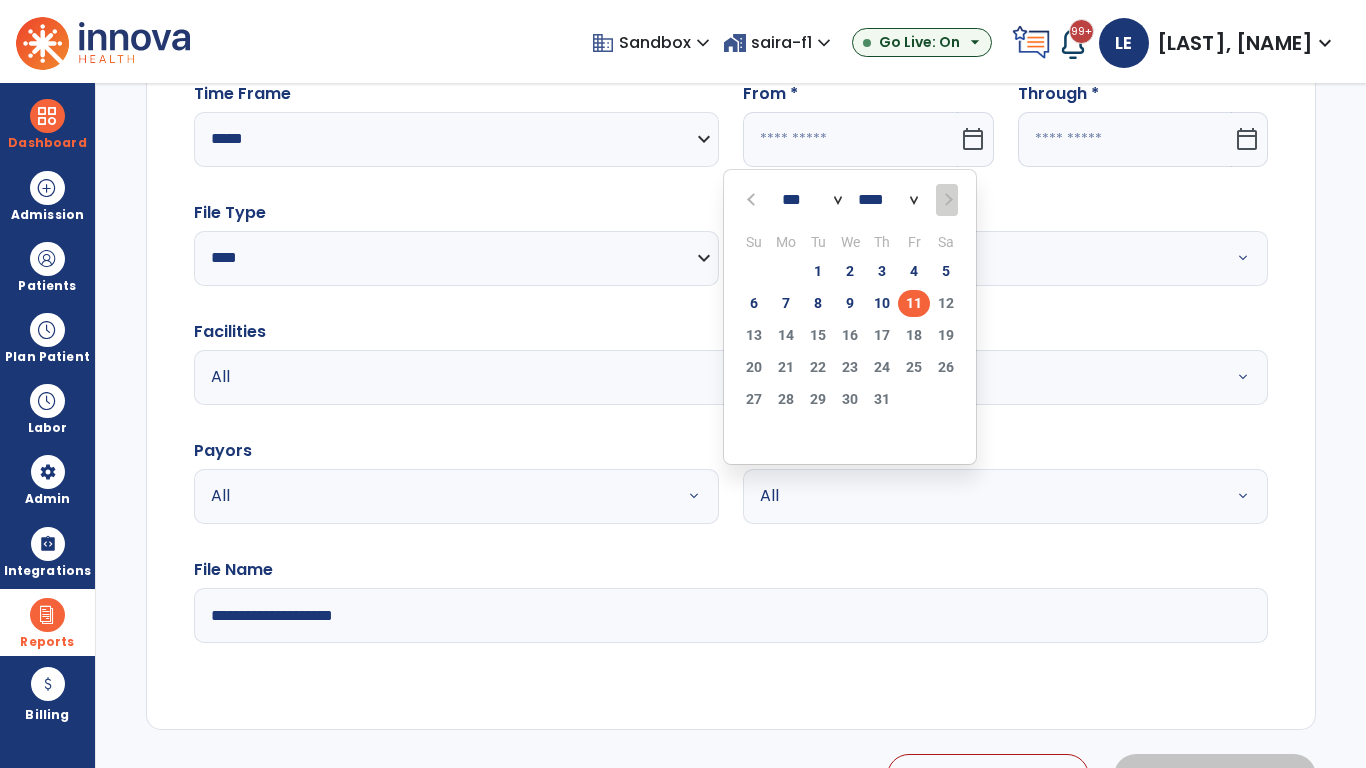 select on "****" 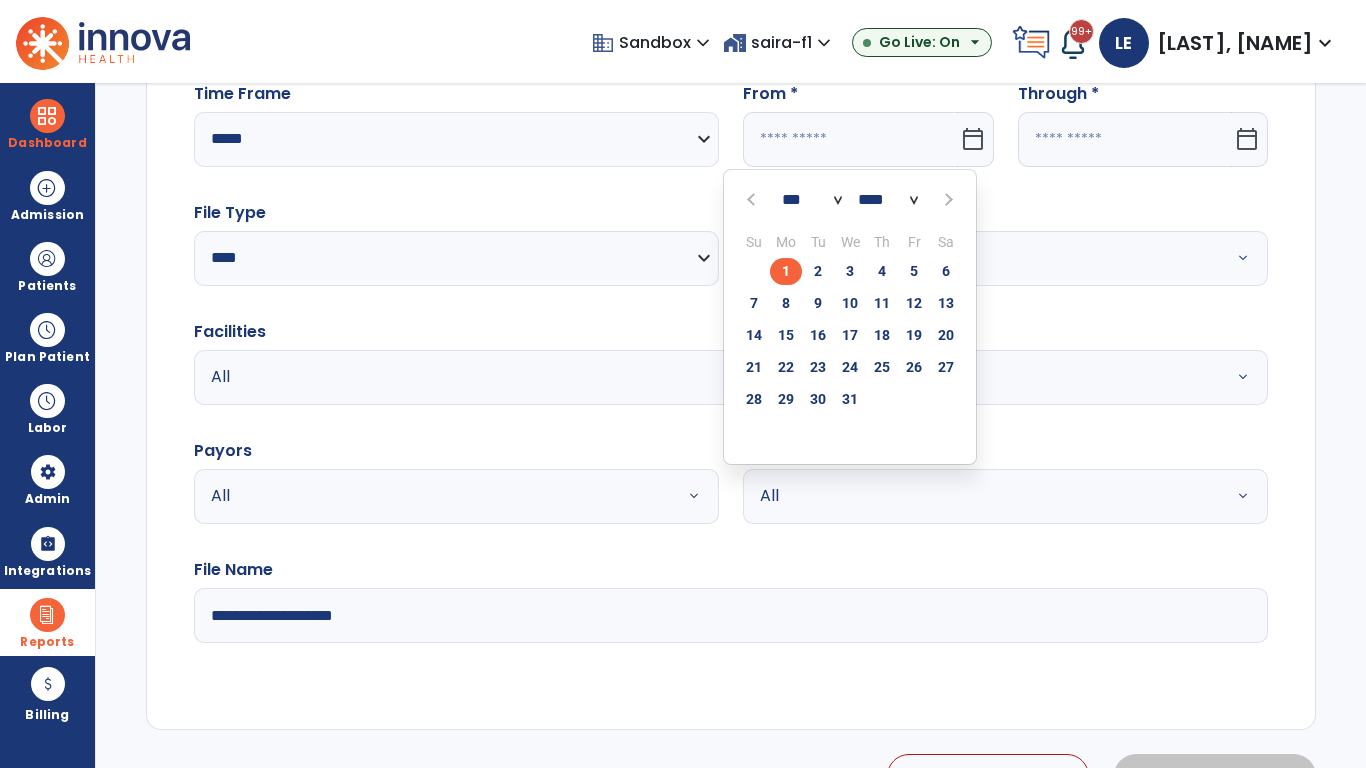 select on "**" 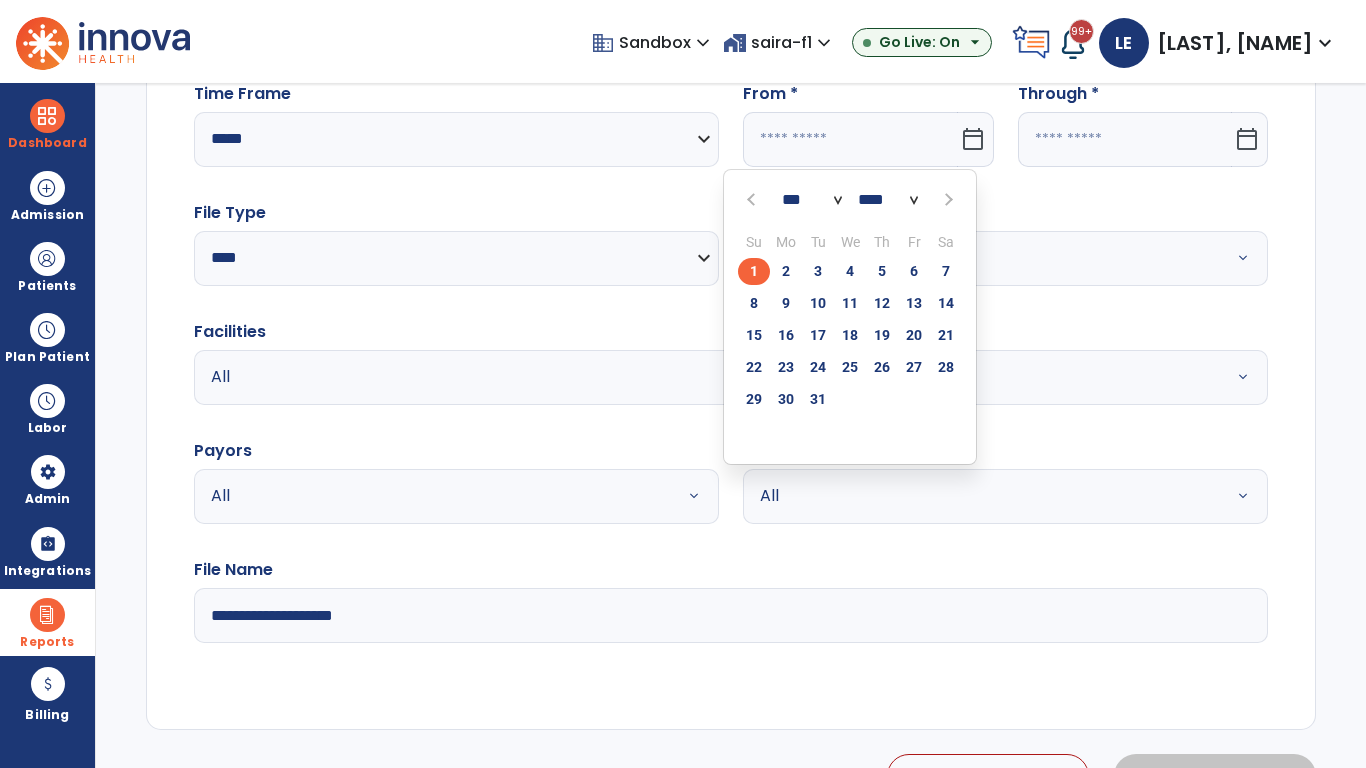 click on "1" 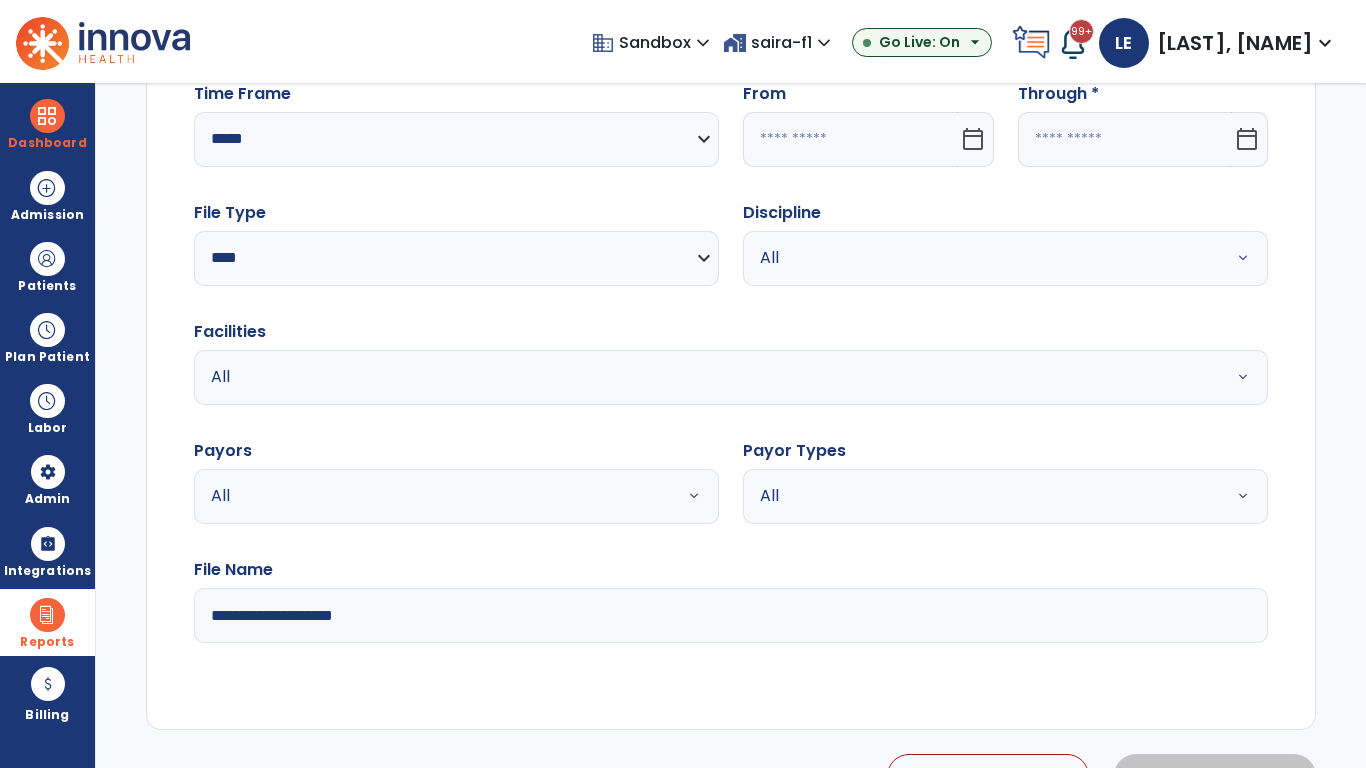 type on "**********" 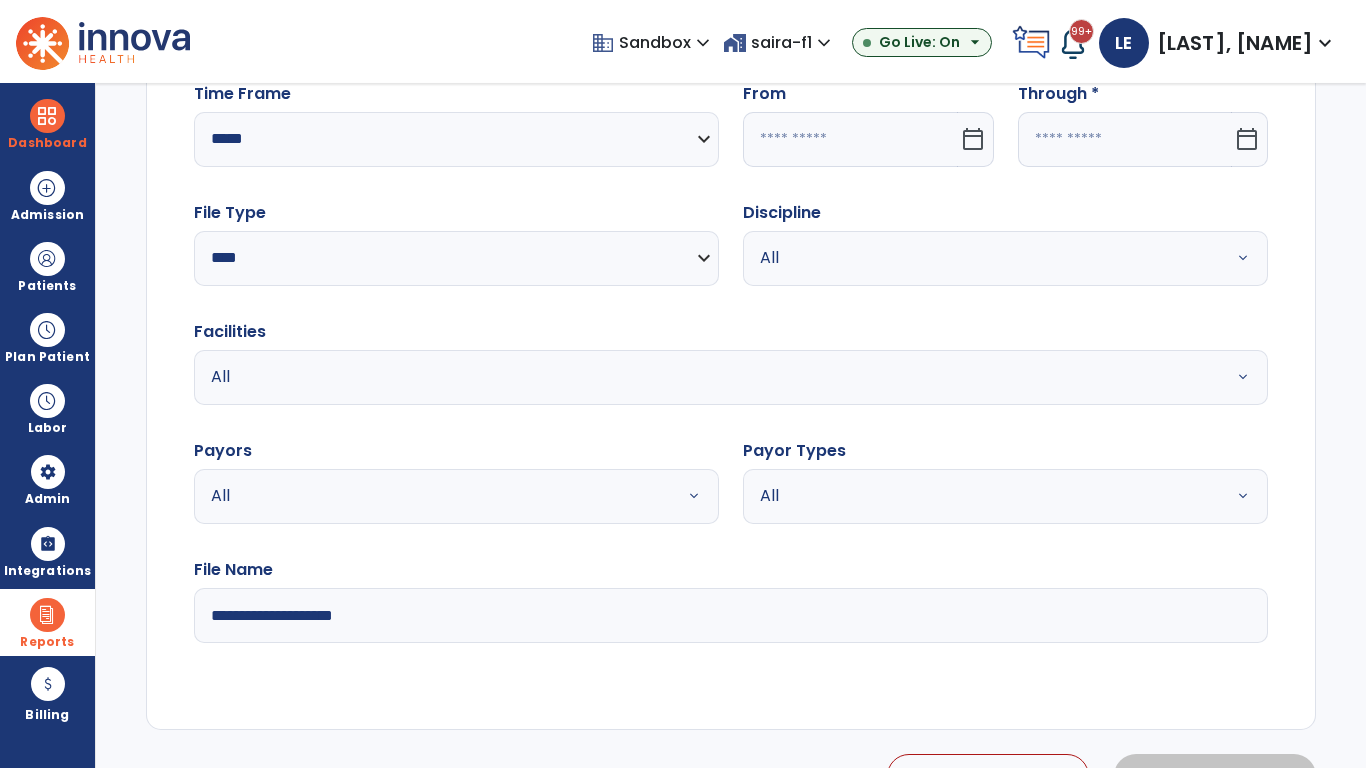 type on "*********" 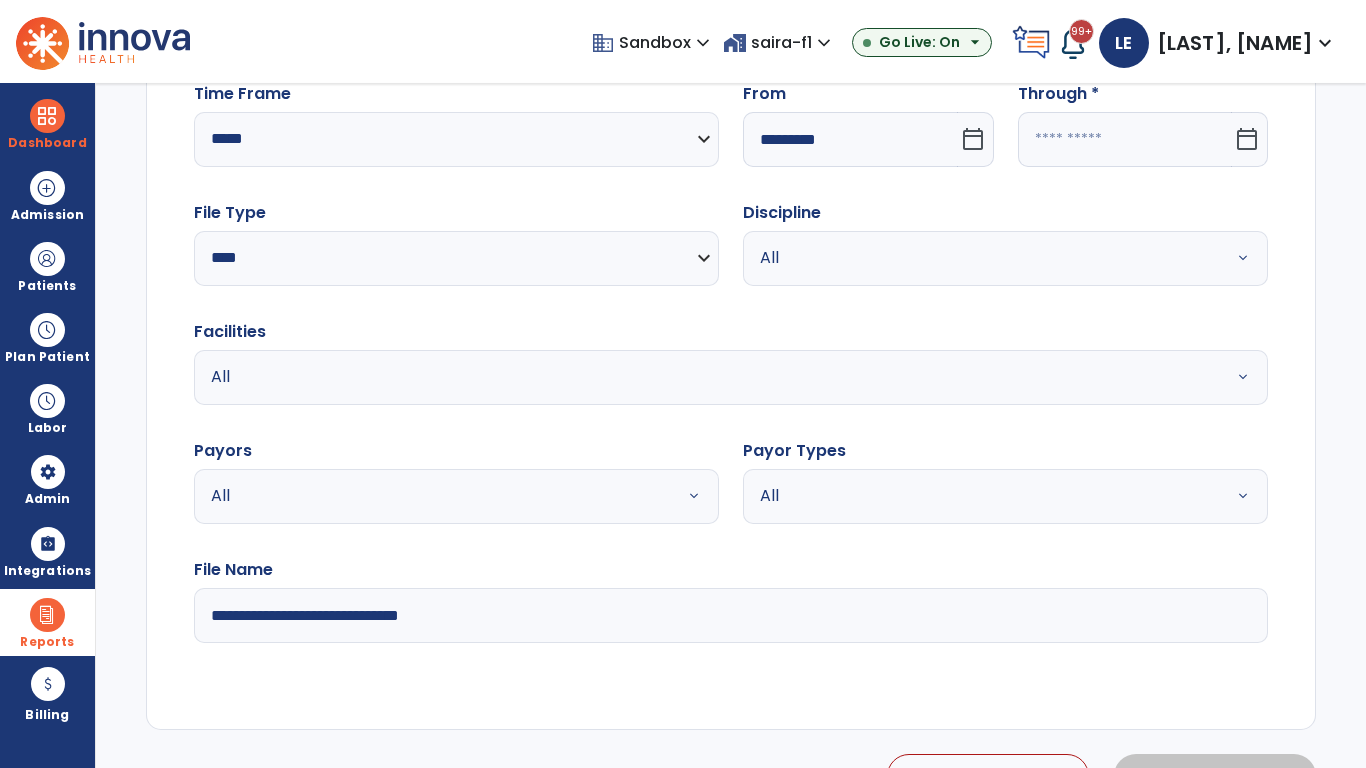 click 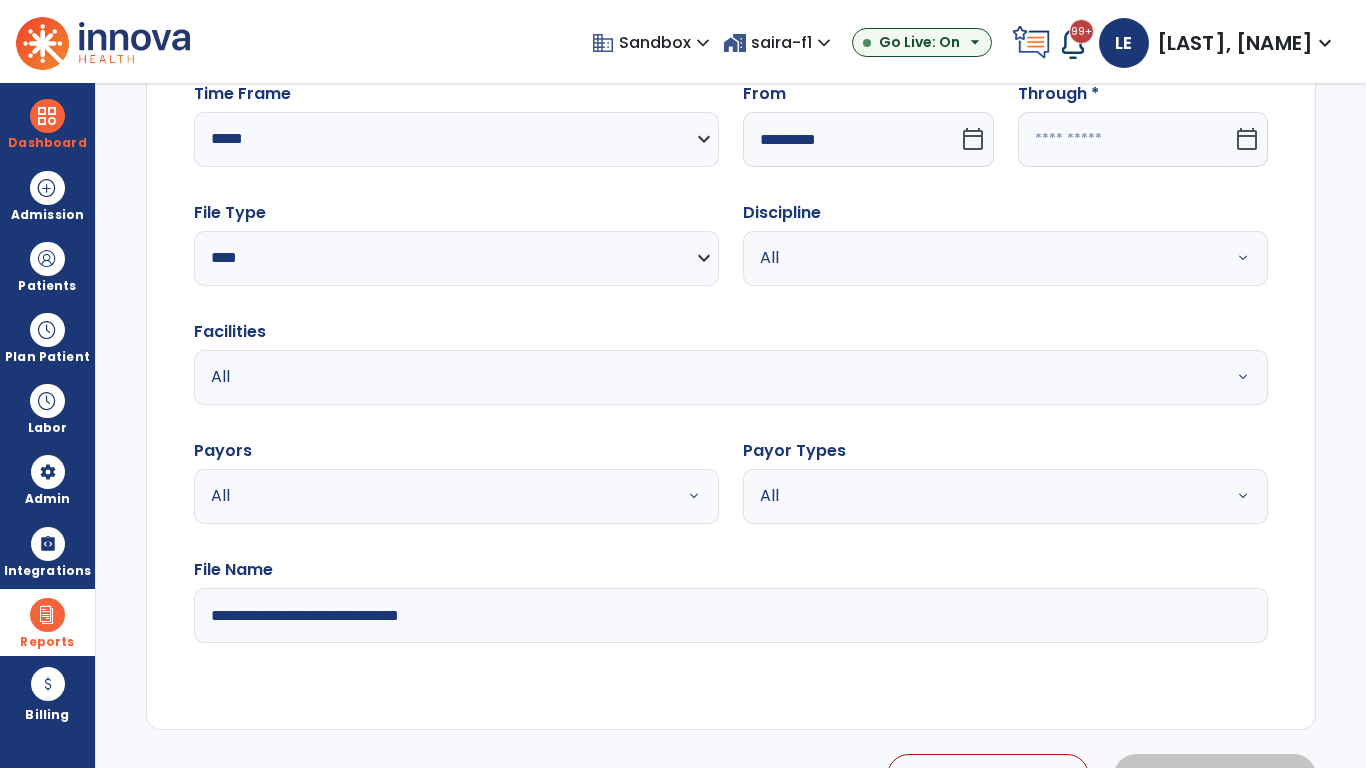 select on "*" 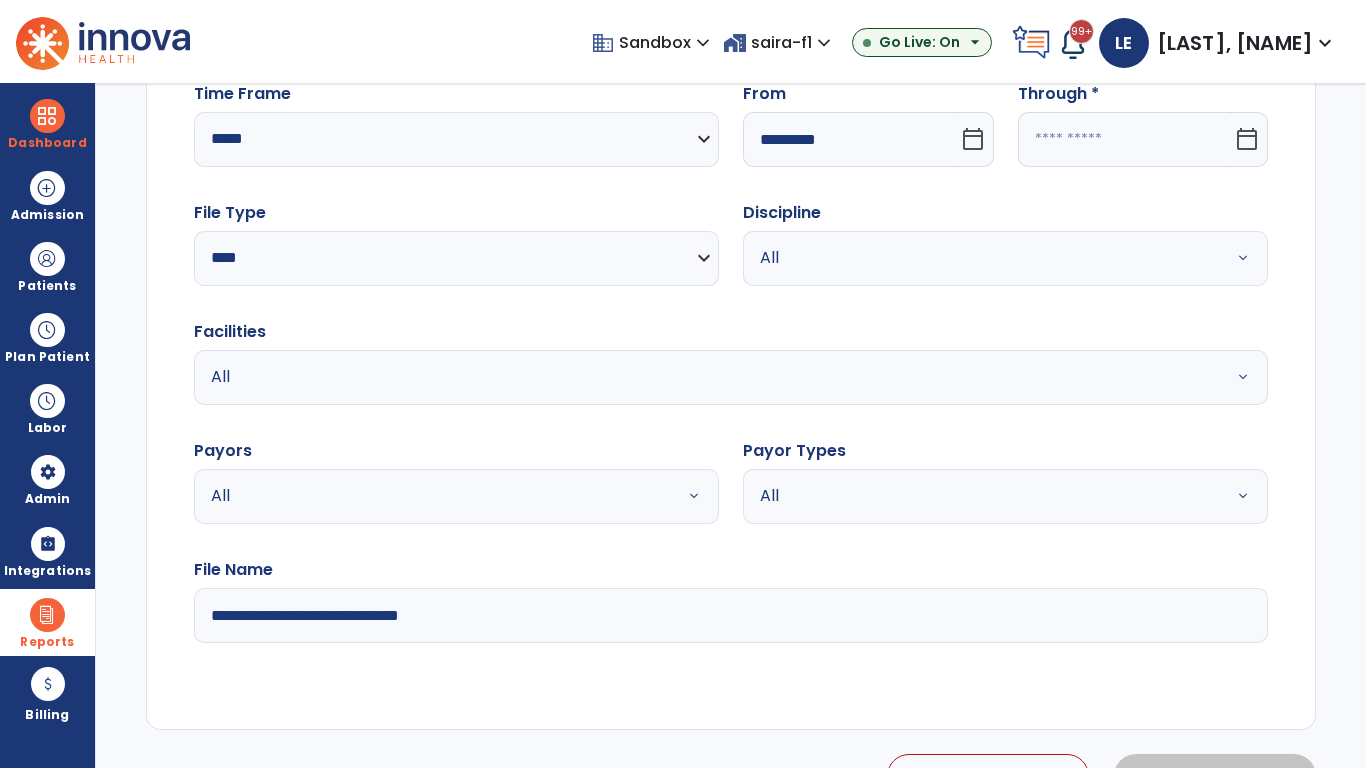 select on "****" 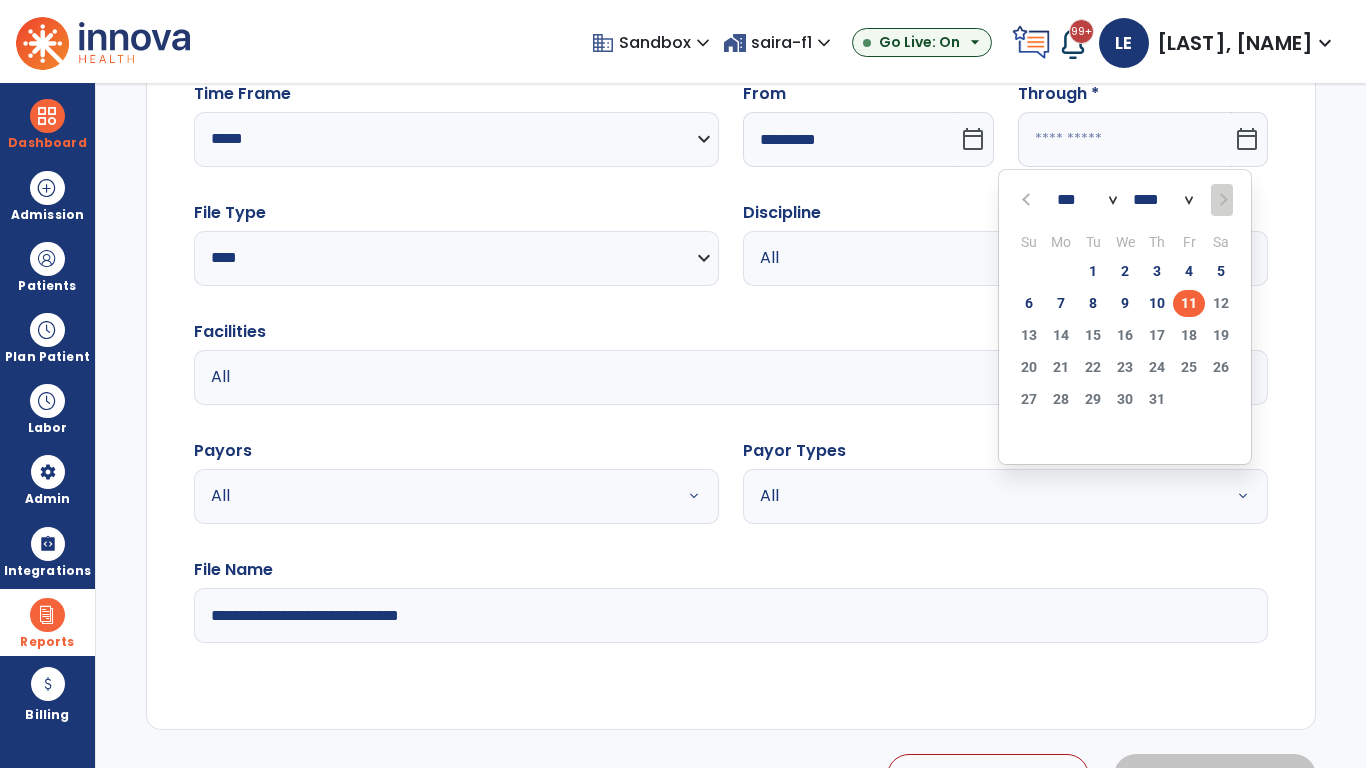 select on "*" 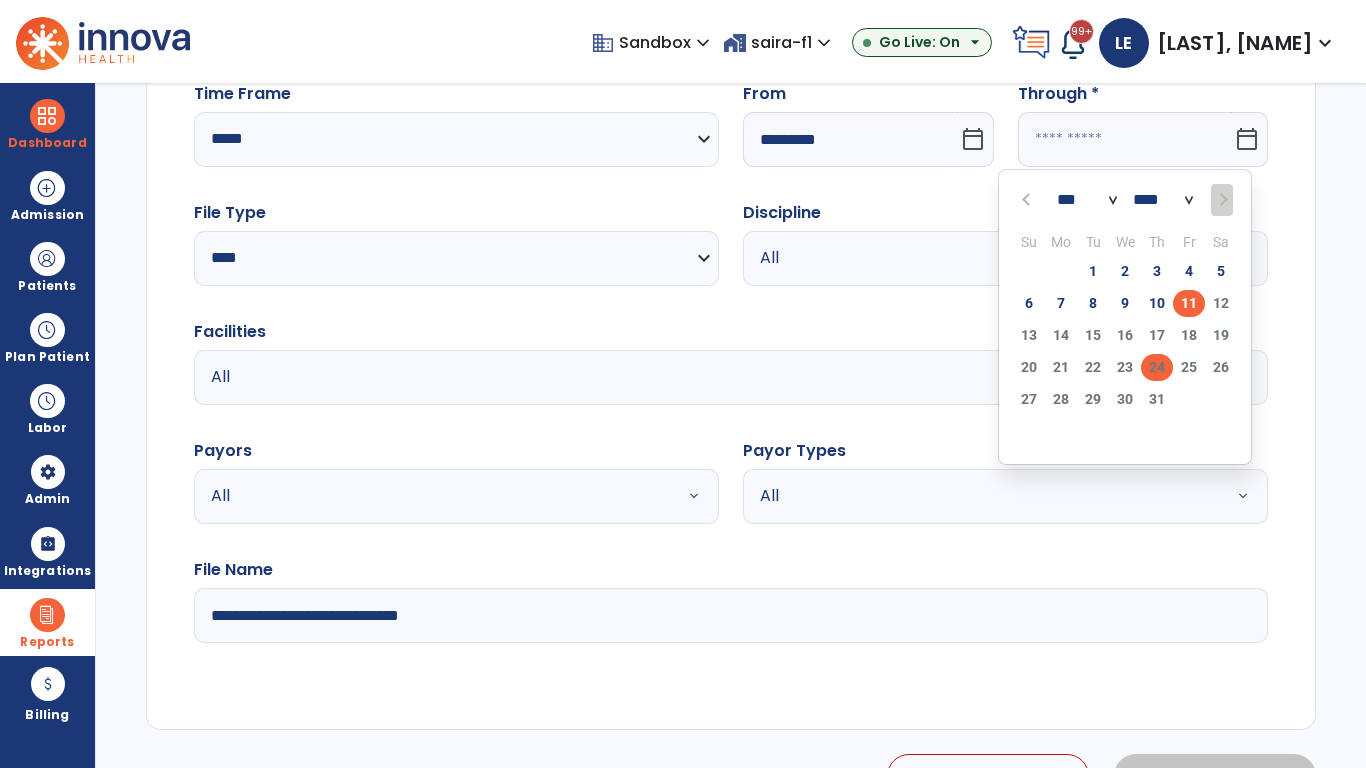click on "24" 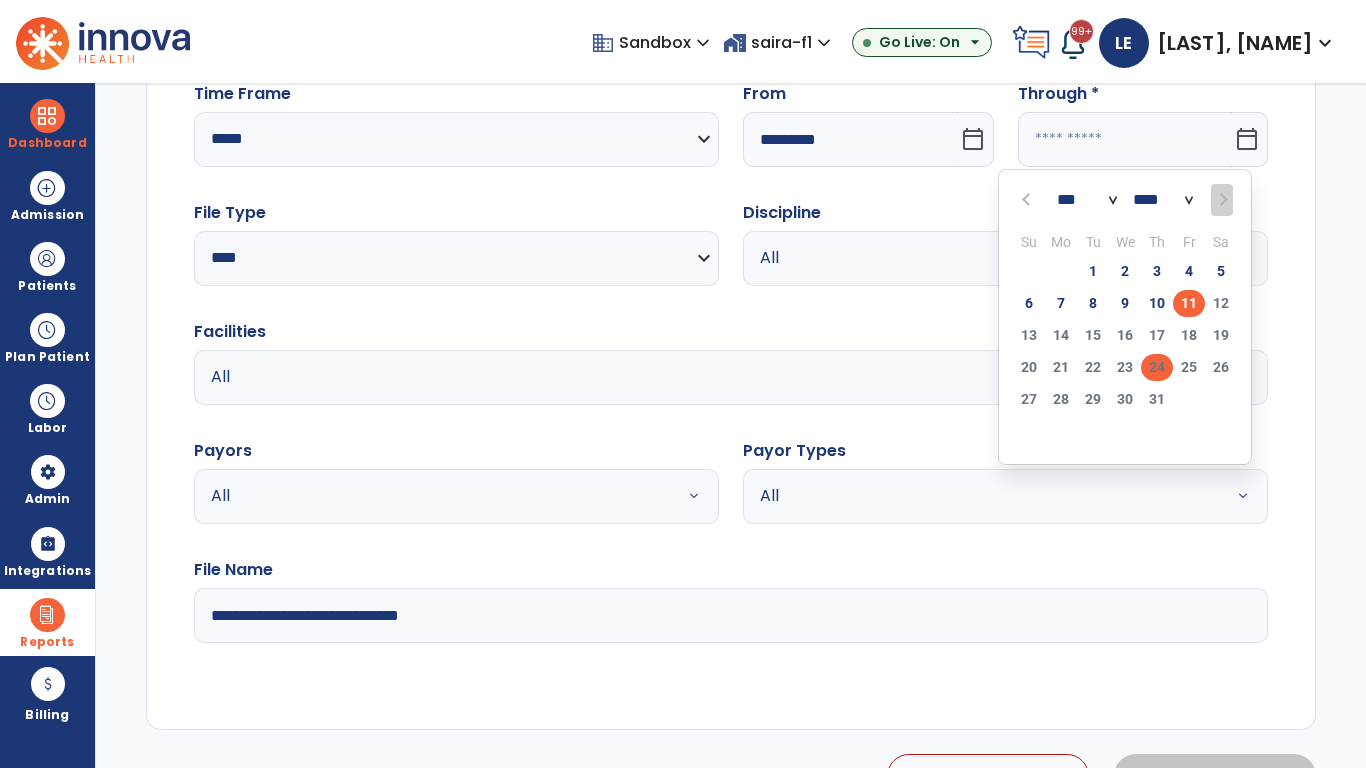 type on "**********" 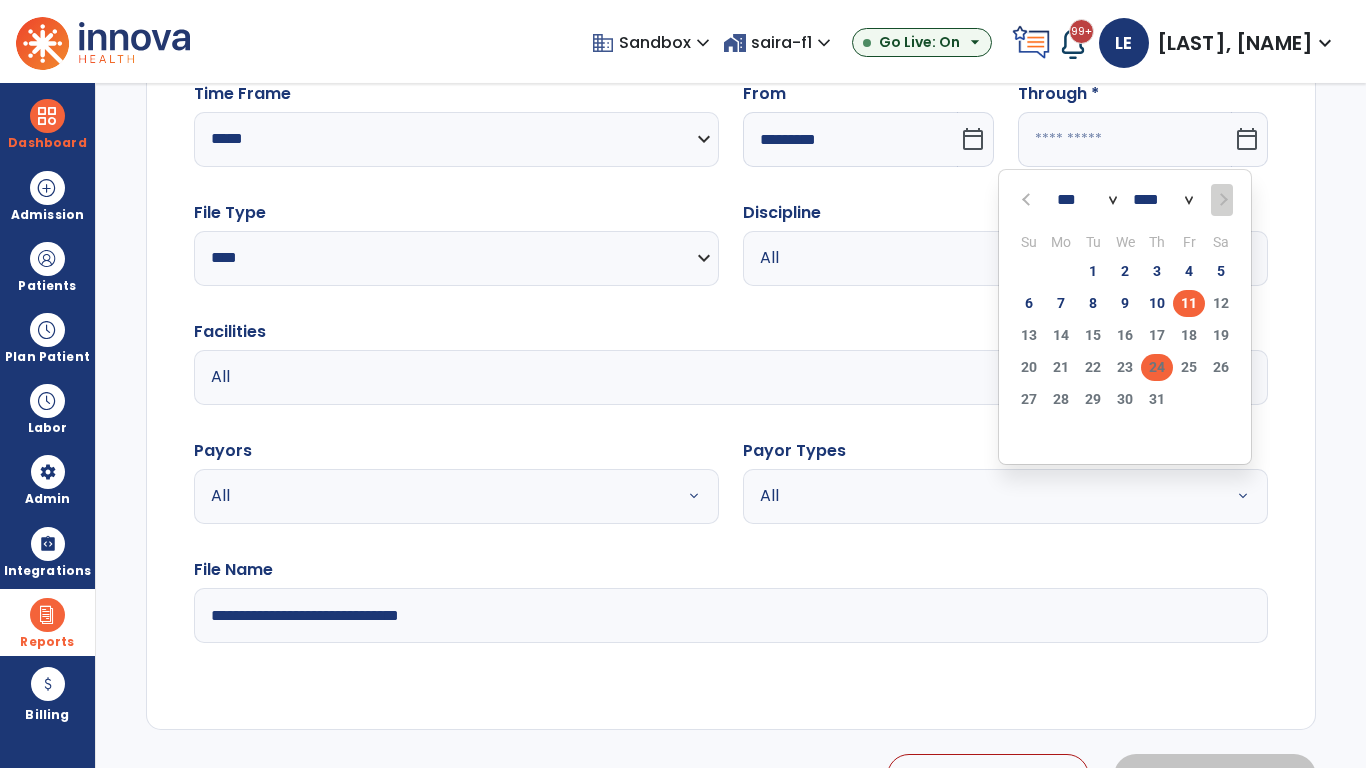 type on "*********" 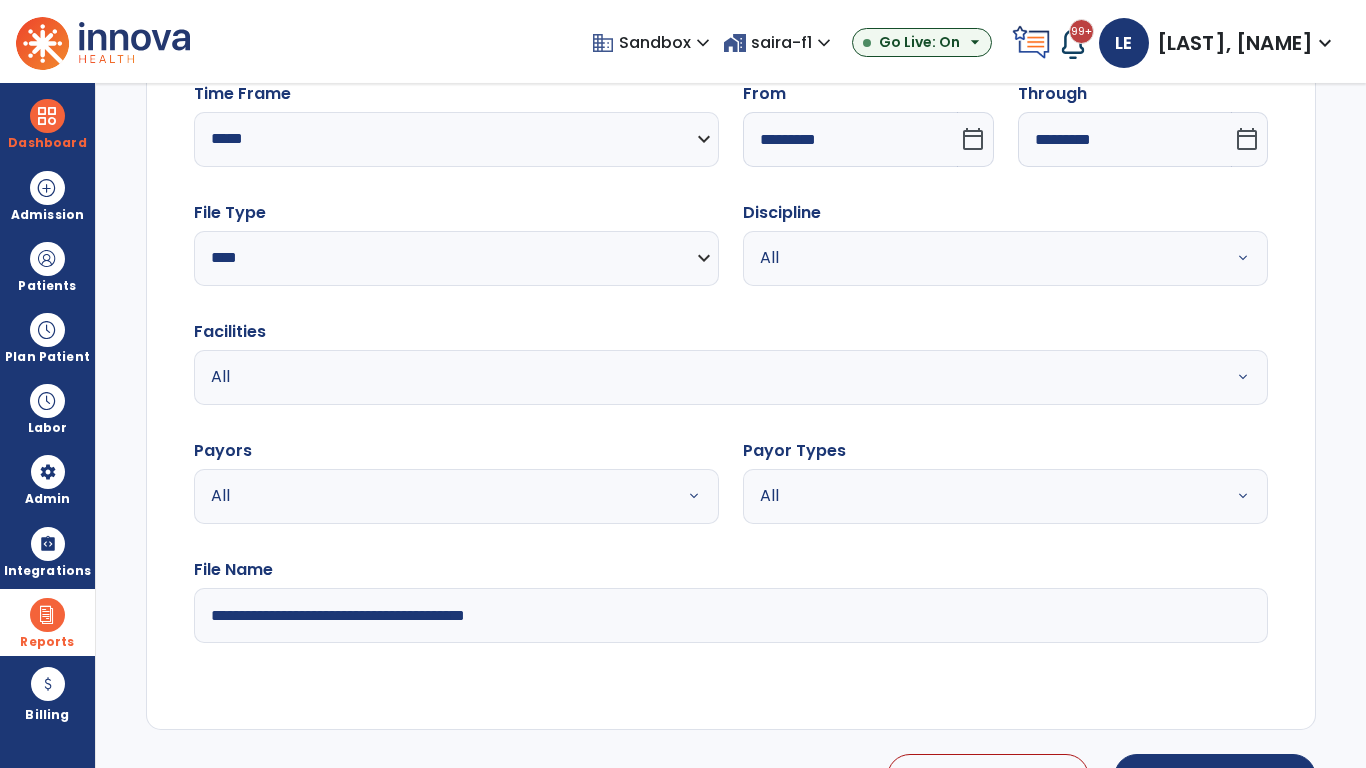 click on "All" at bounding box center (981, 258) 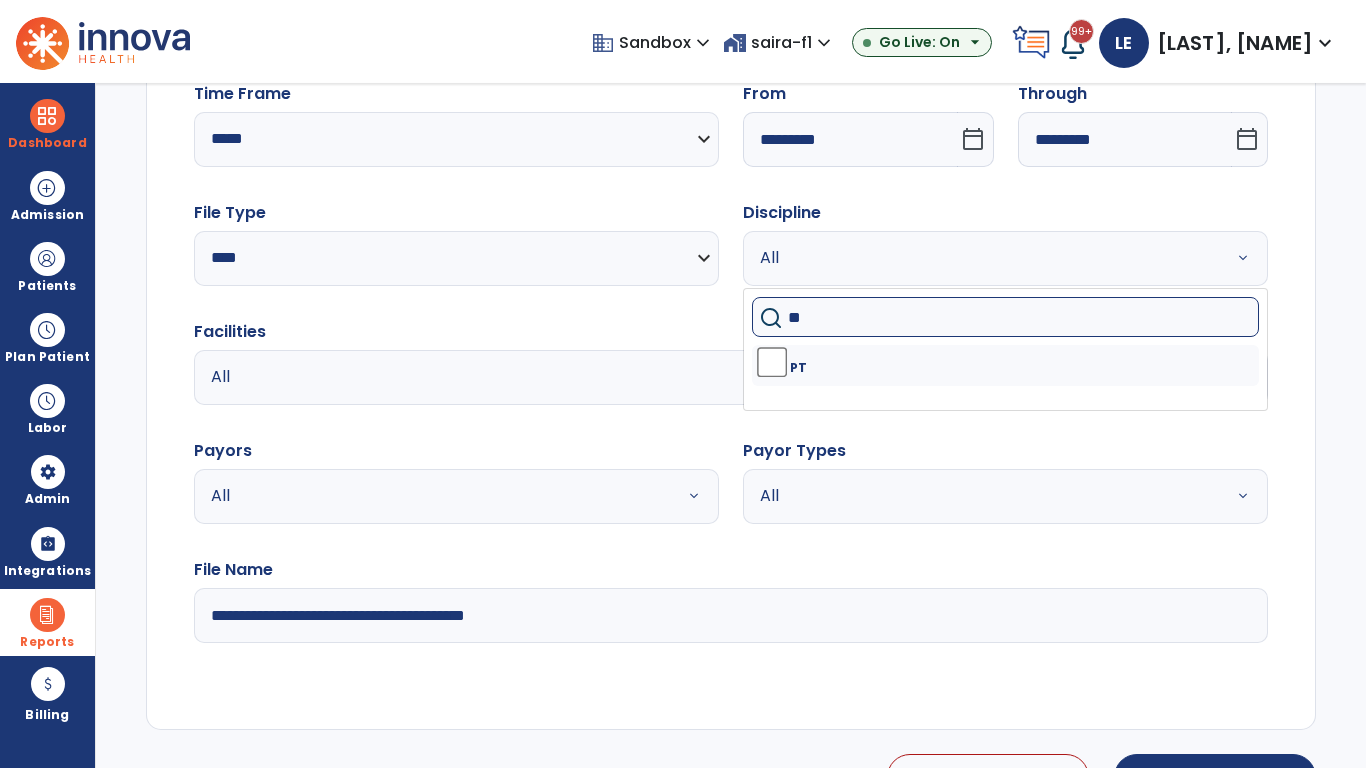 type on "**" 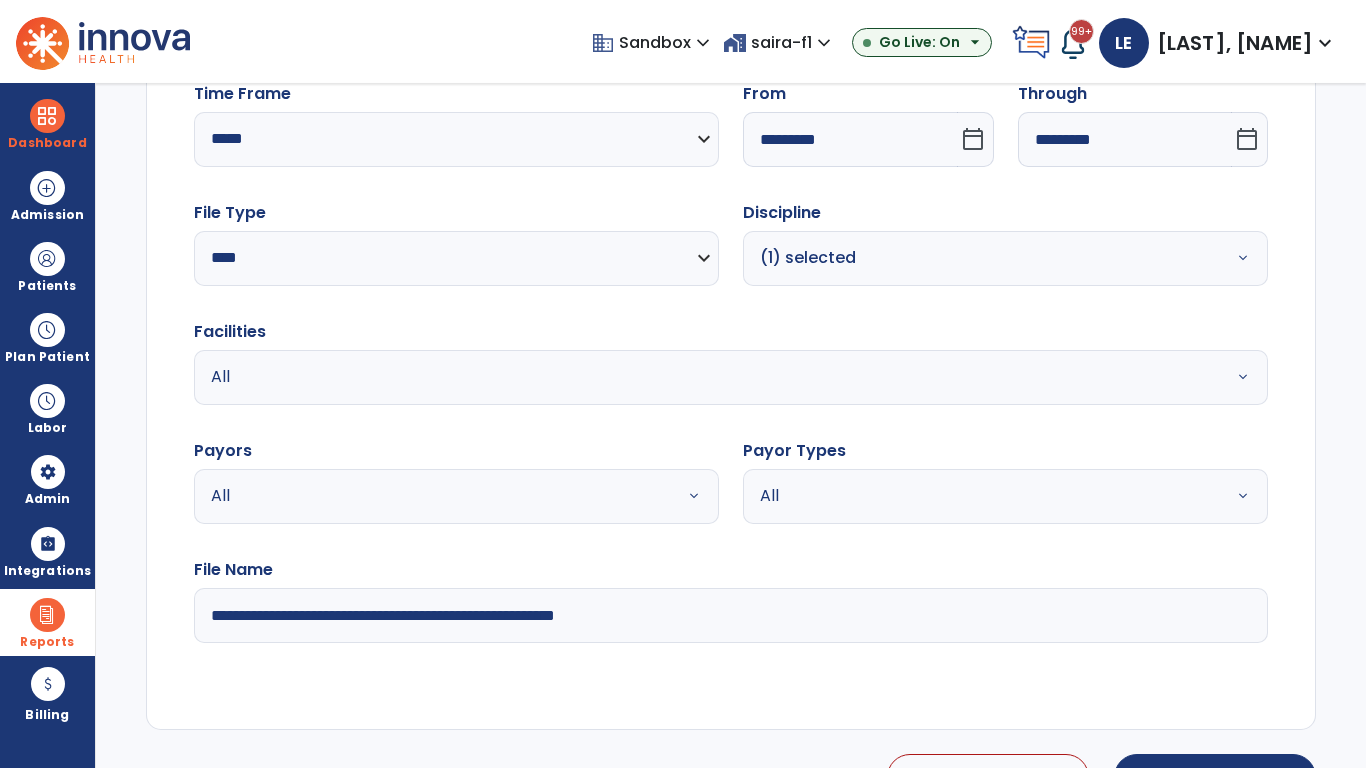 type on "**********" 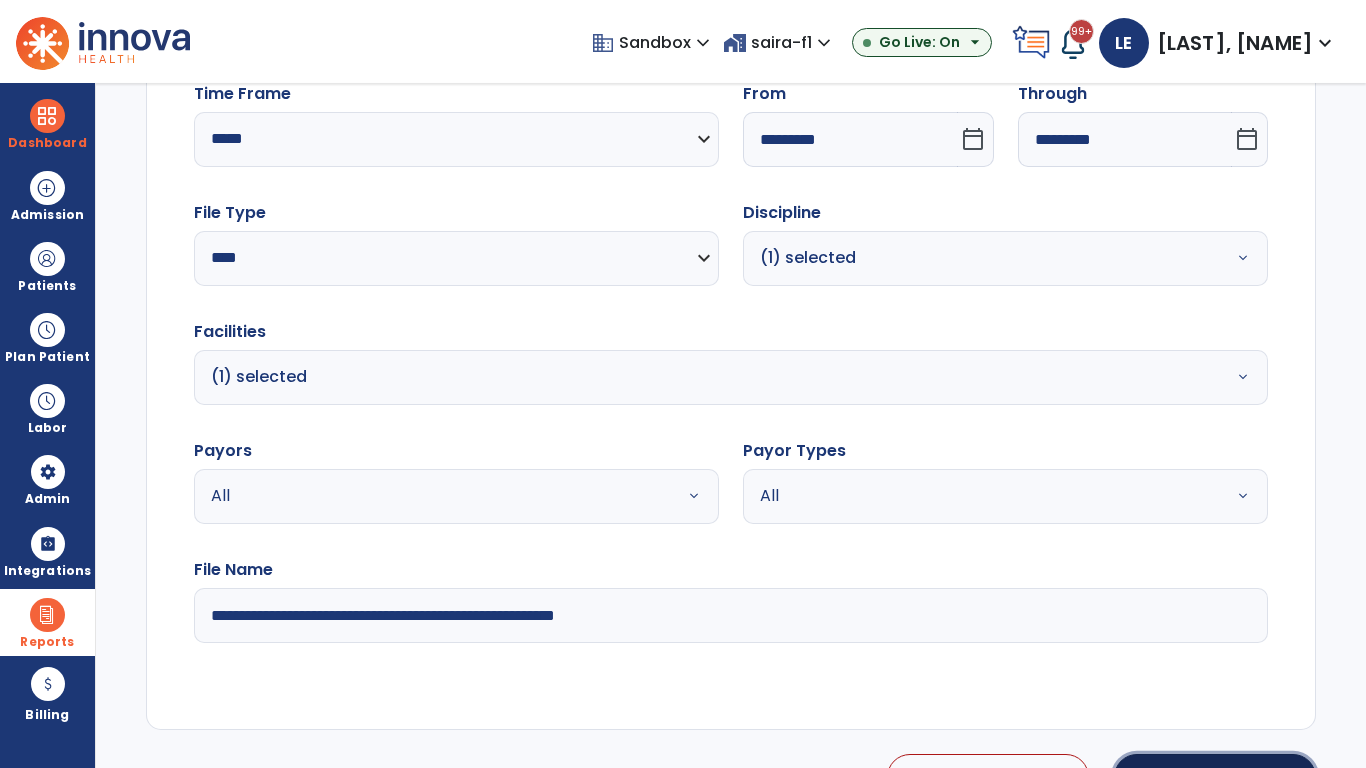 click on "Generate Report" 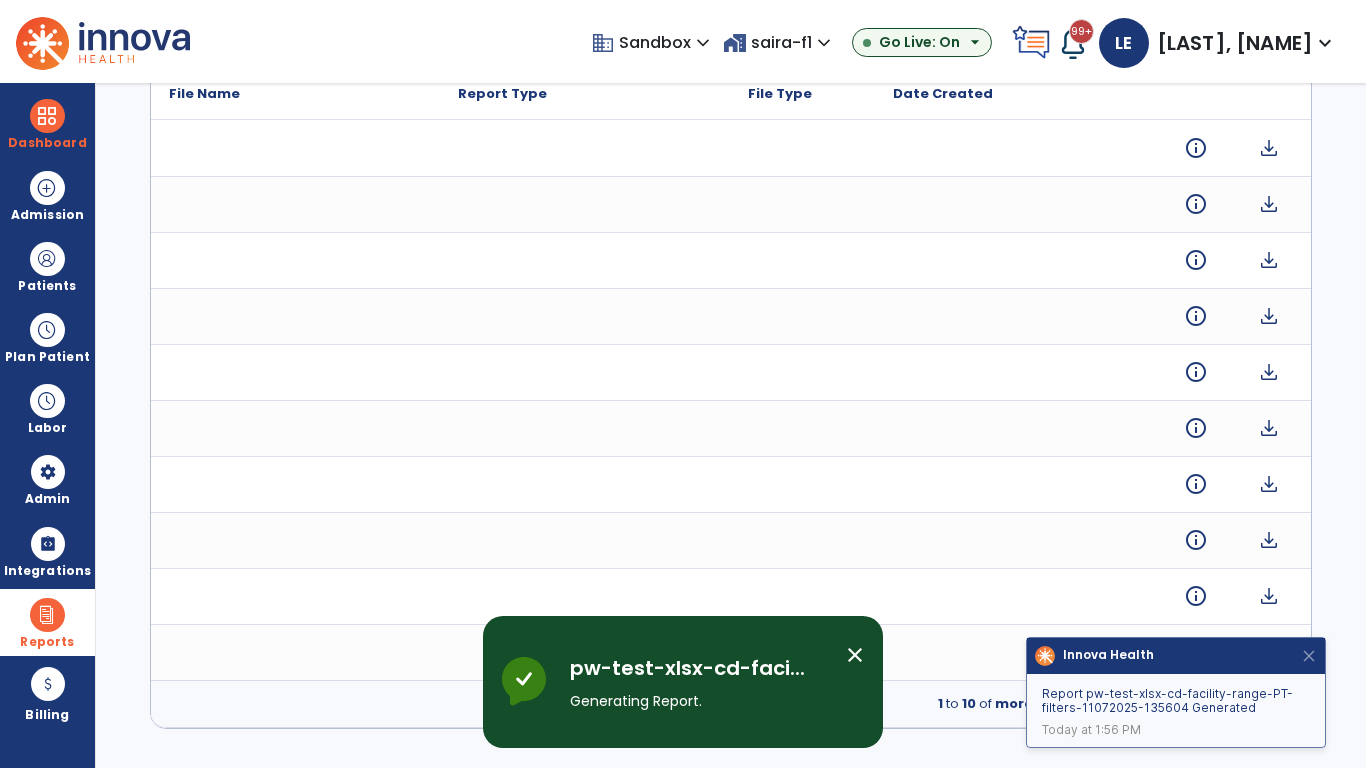 scroll, scrollTop: 0, scrollLeft: 0, axis: both 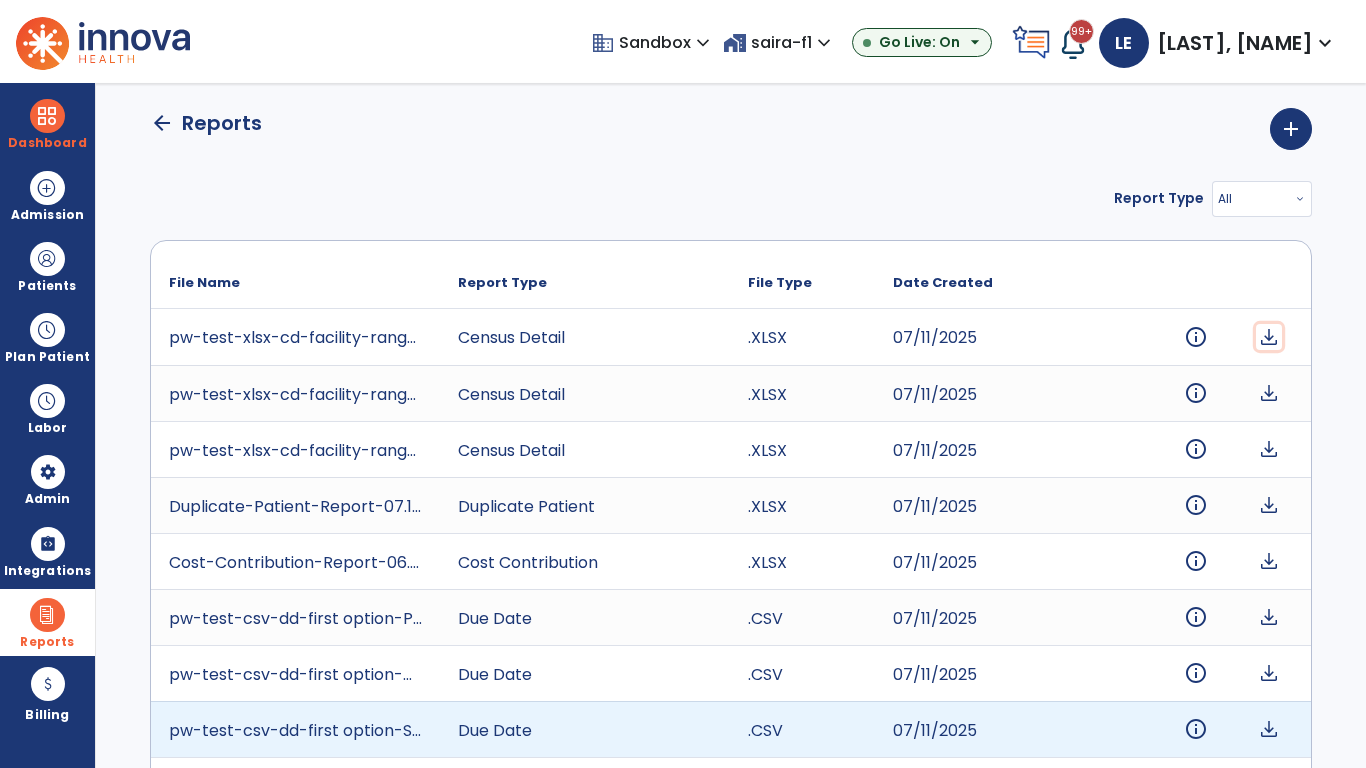 click on "download" 